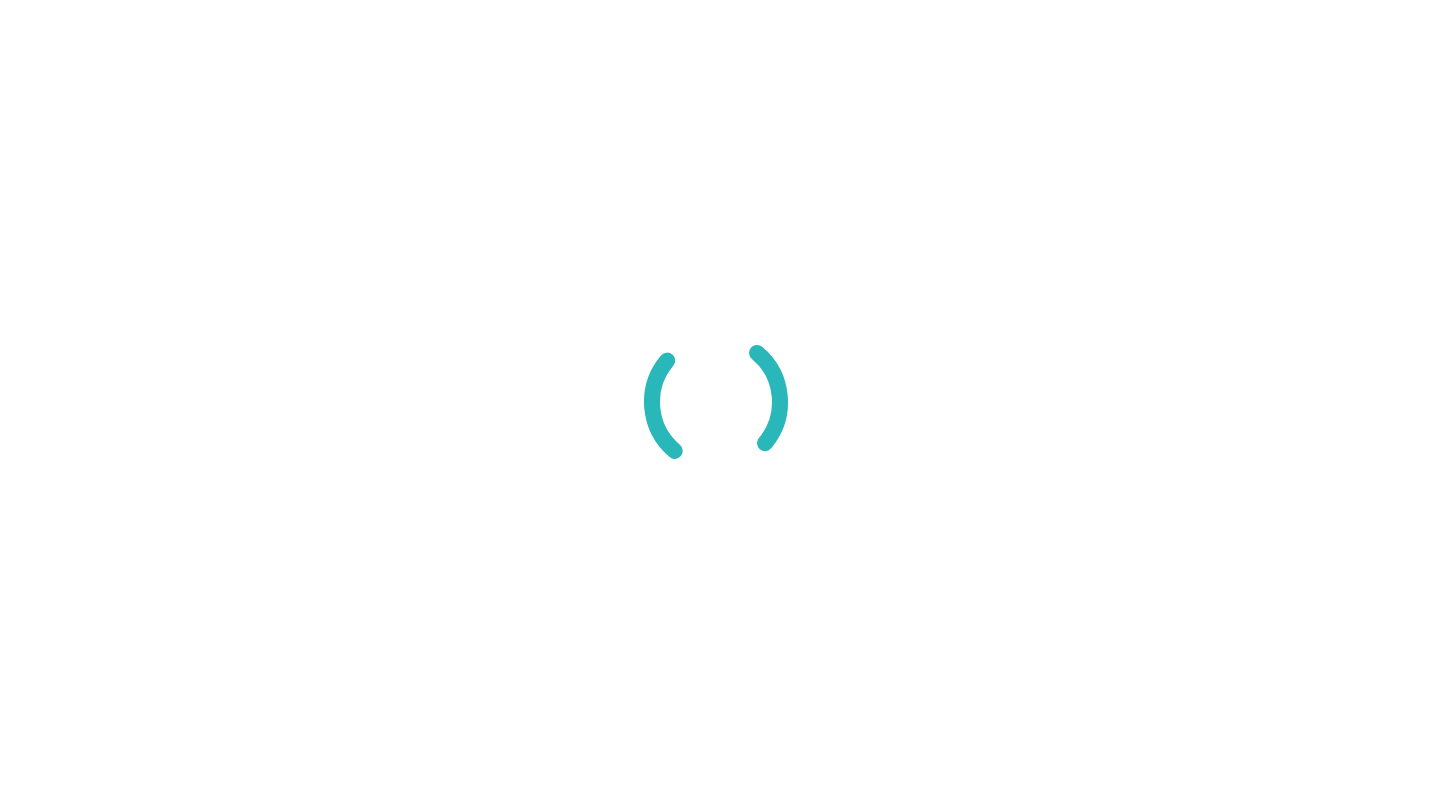 scroll, scrollTop: 0, scrollLeft: 0, axis: both 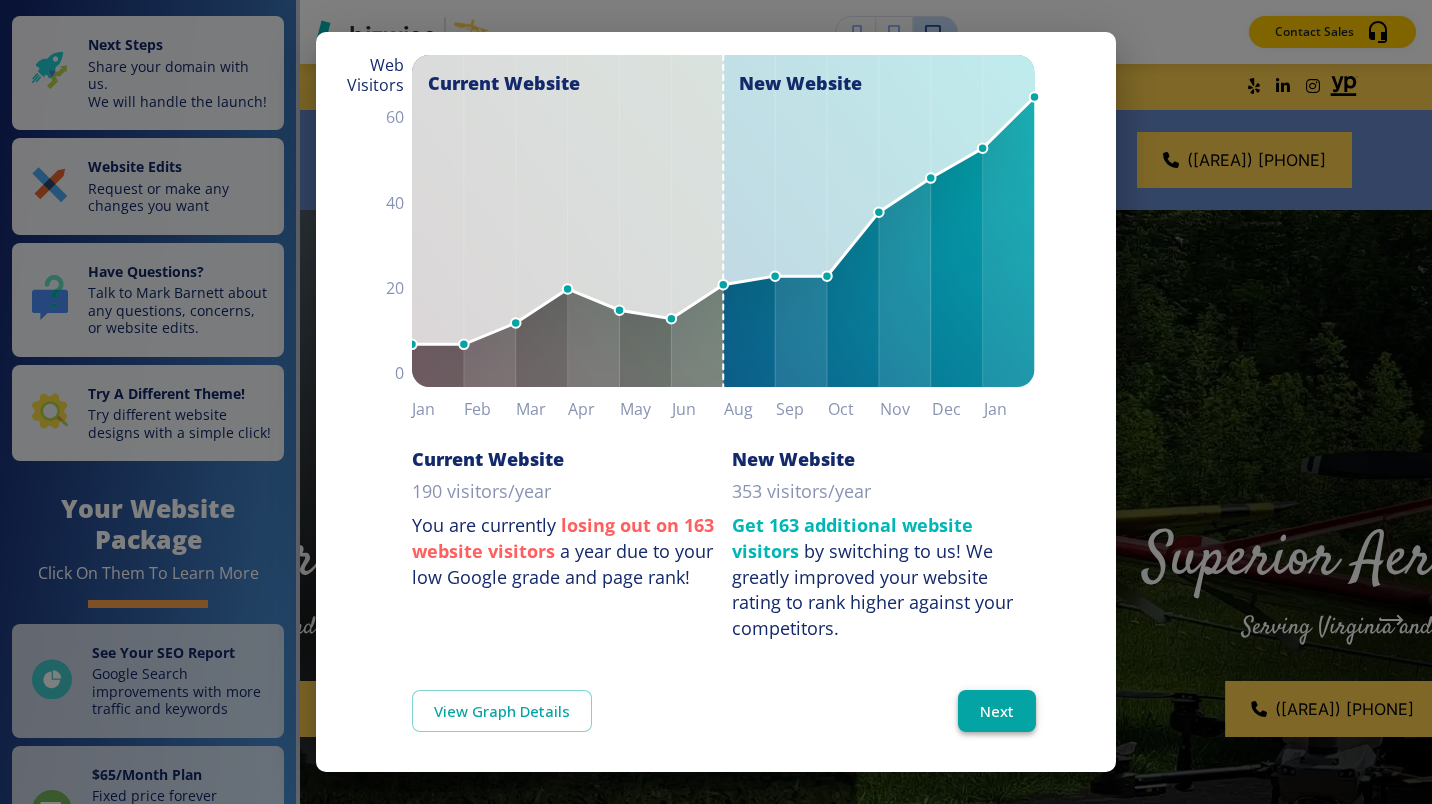 click on "Next" at bounding box center (997, 711) 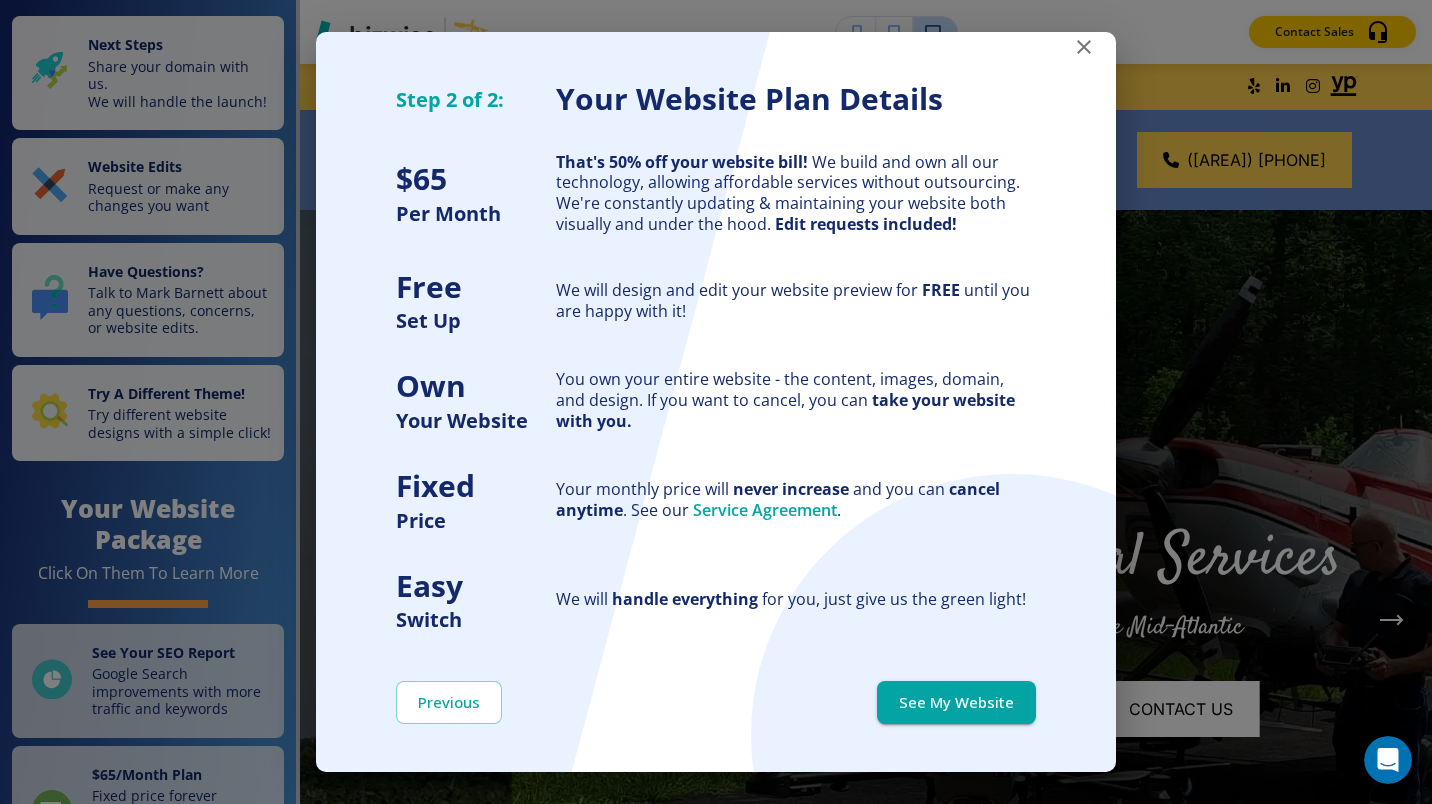 scroll, scrollTop: 0, scrollLeft: 0, axis: both 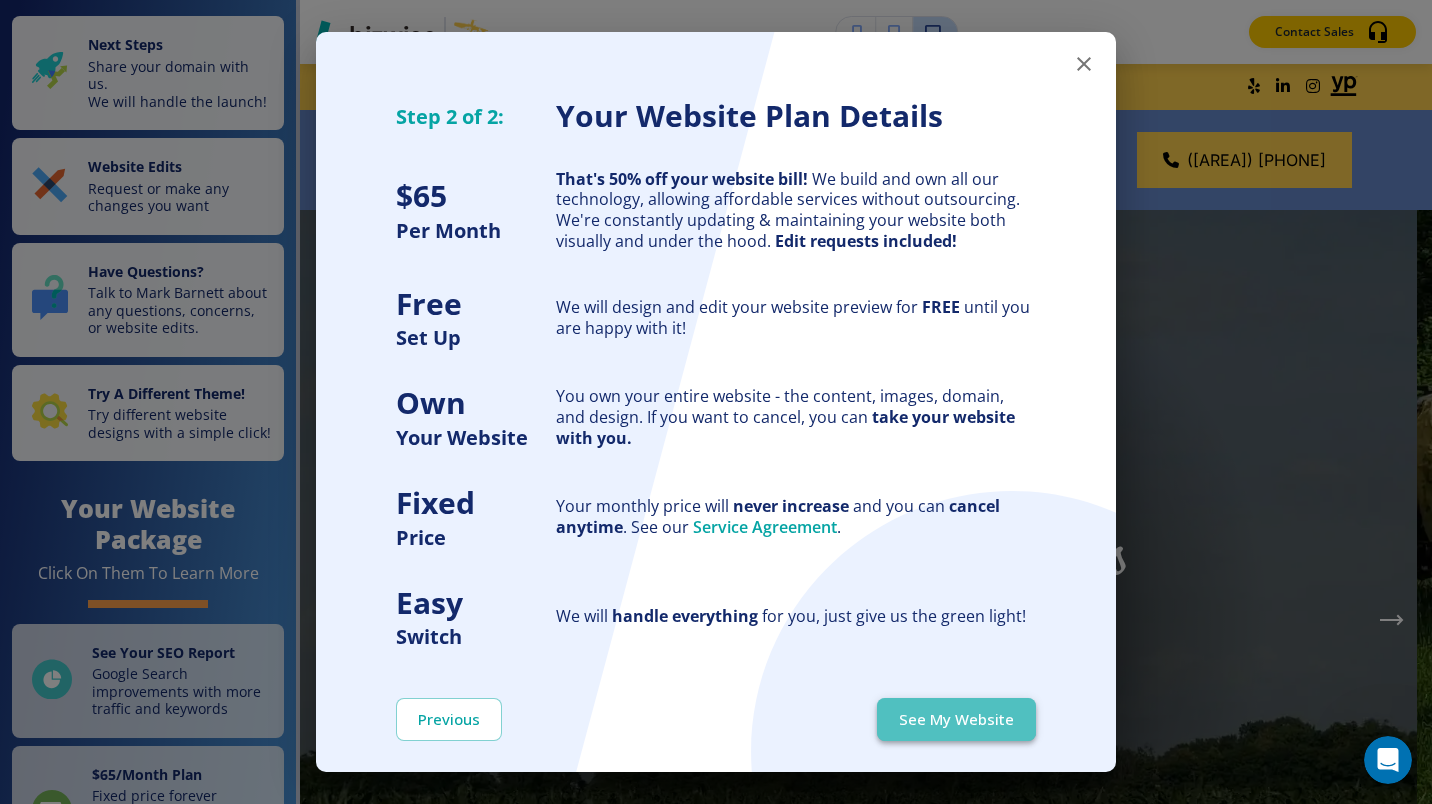 click on "See My Website" at bounding box center [956, 719] 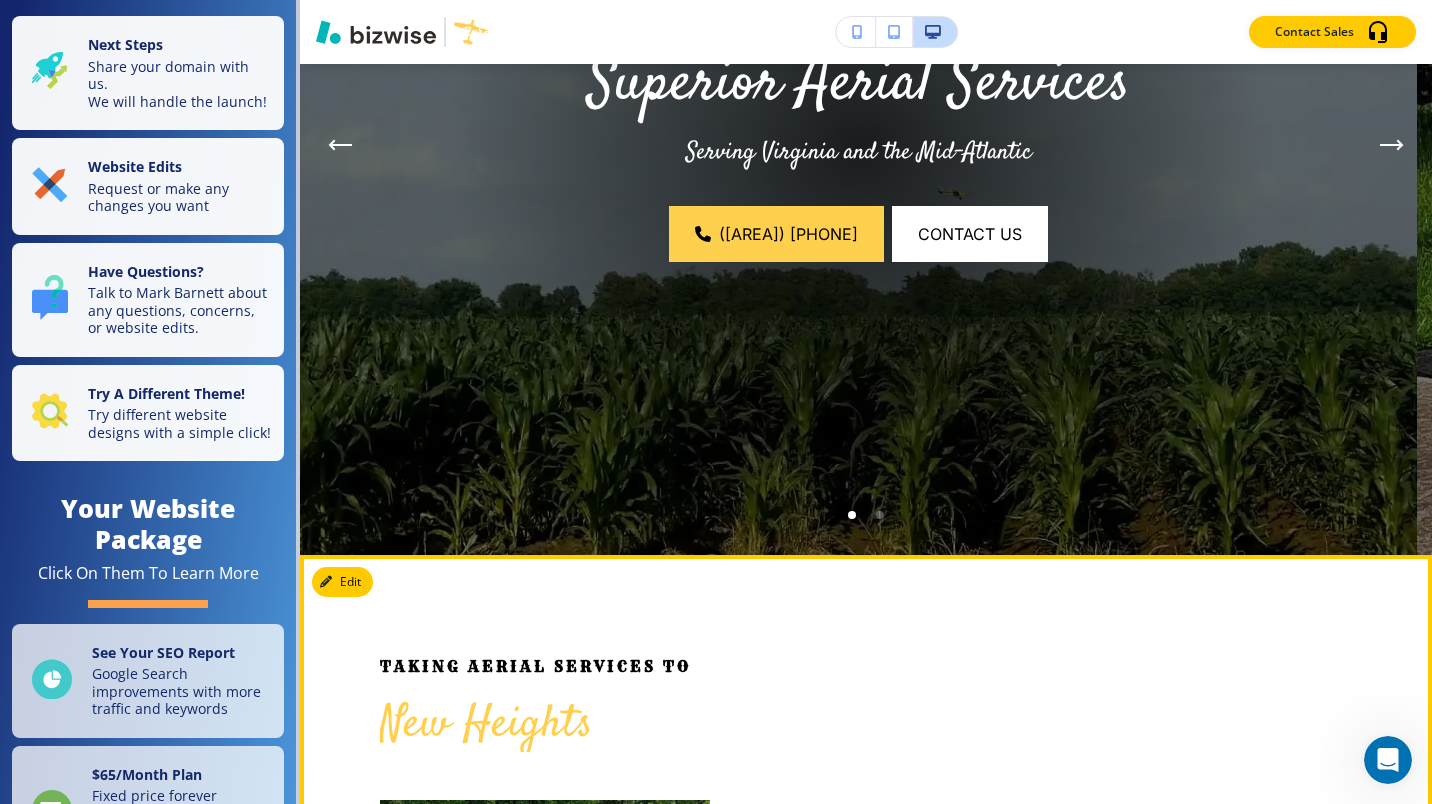 scroll, scrollTop: 0, scrollLeft: 0, axis: both 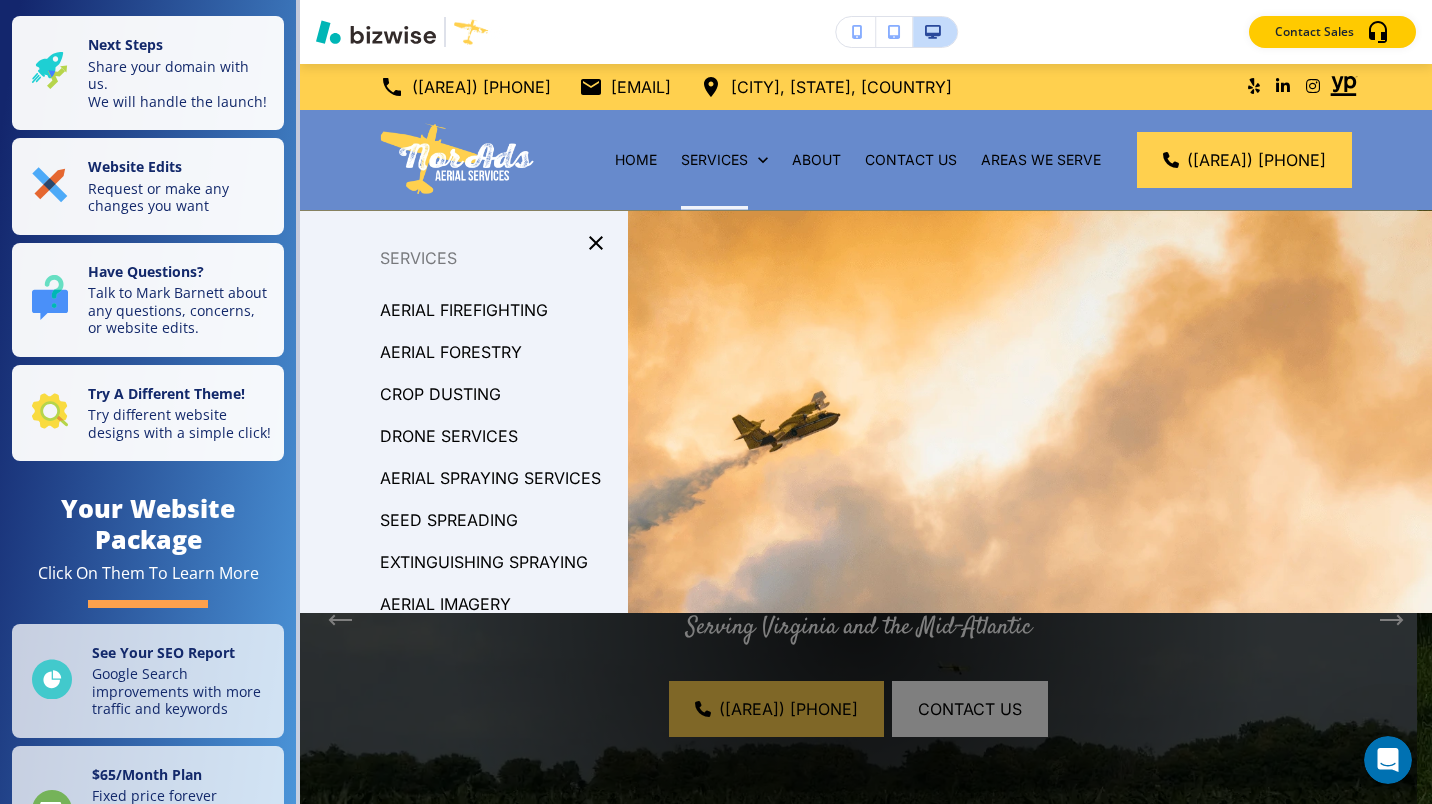 click on "AERIAL SPRAYING SERVICES" at bounding box center (490, 478) 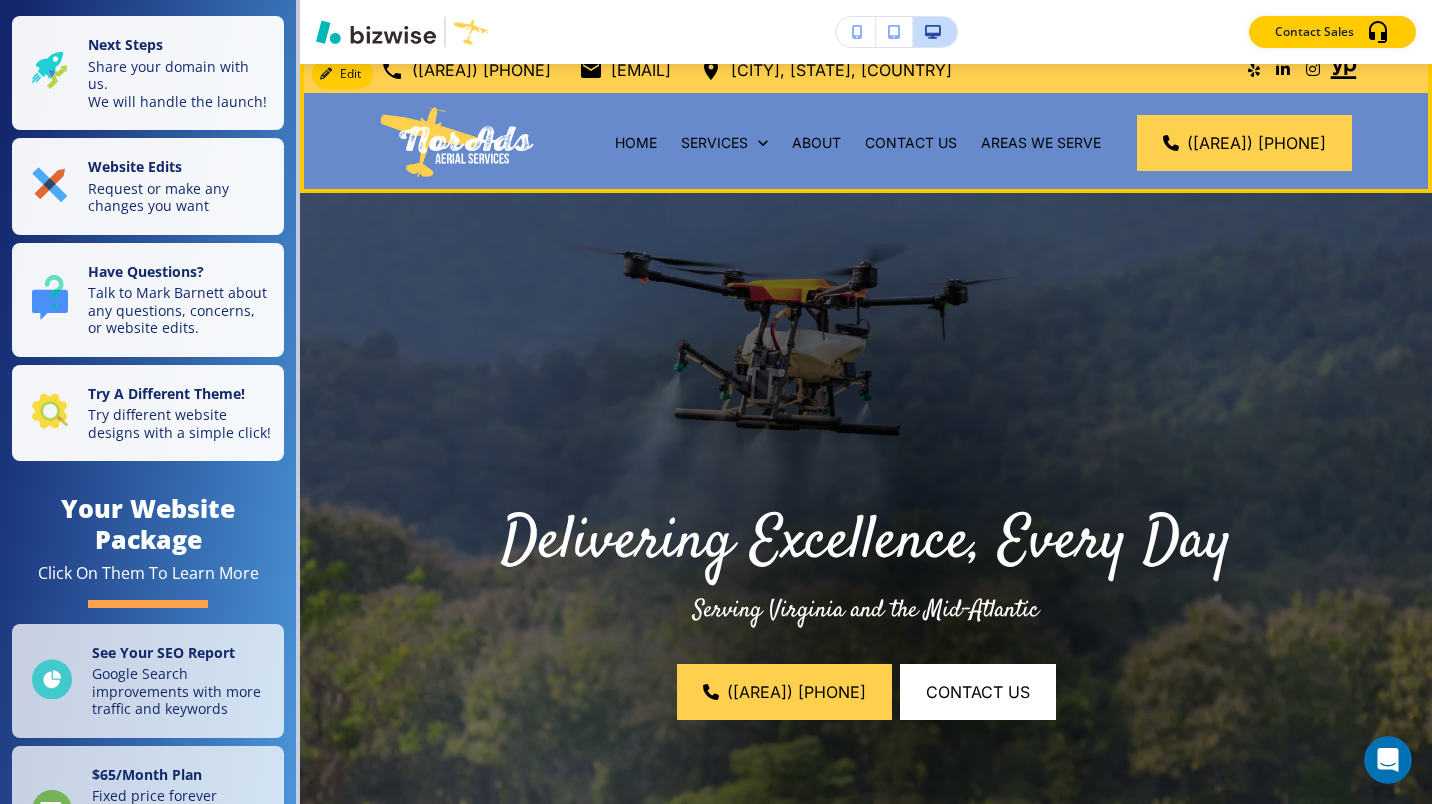 scroll, scrollTop: 0, scrollLeft: 0, axis: both 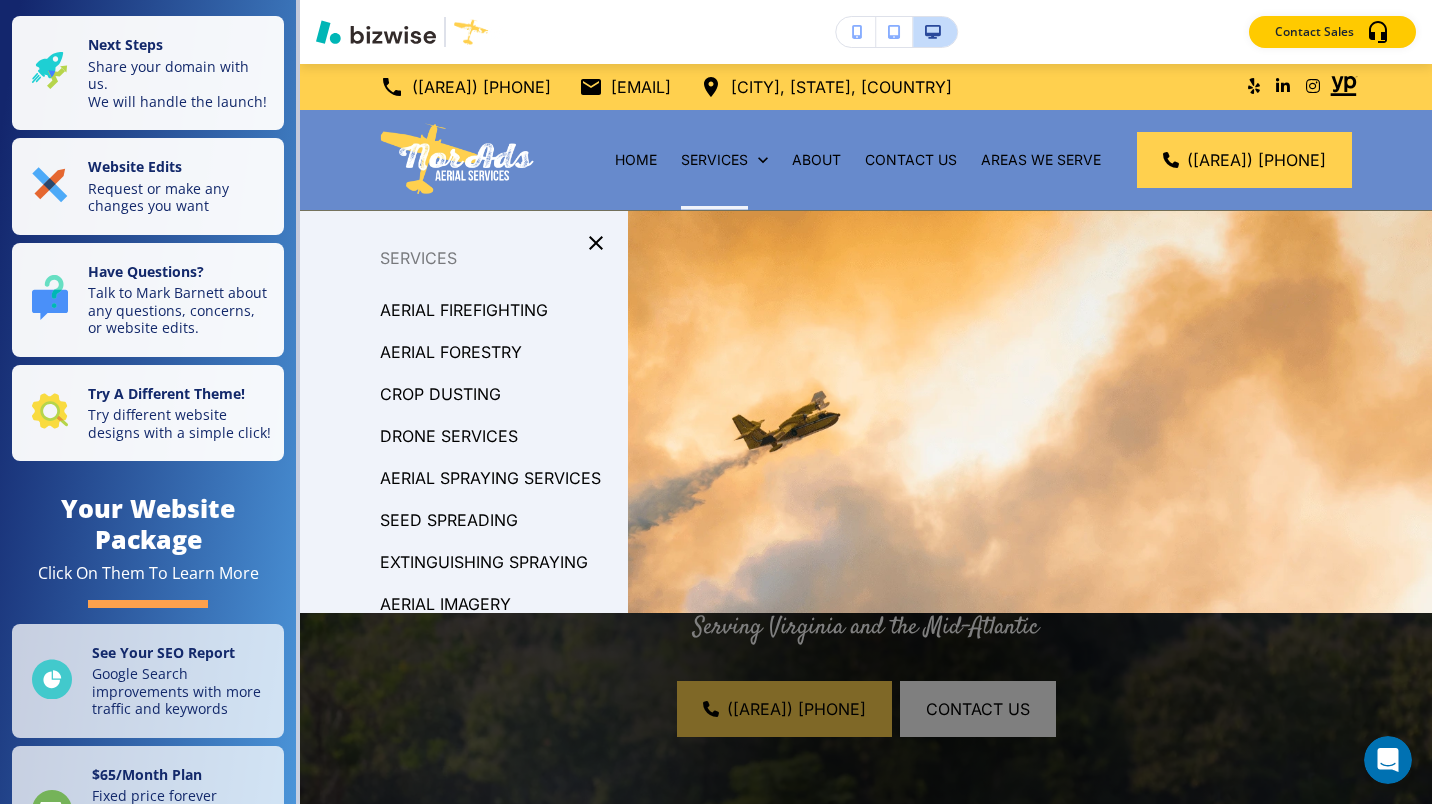 click on "AERIAL FIREFIGHTING" at bounding box center [464, 310] 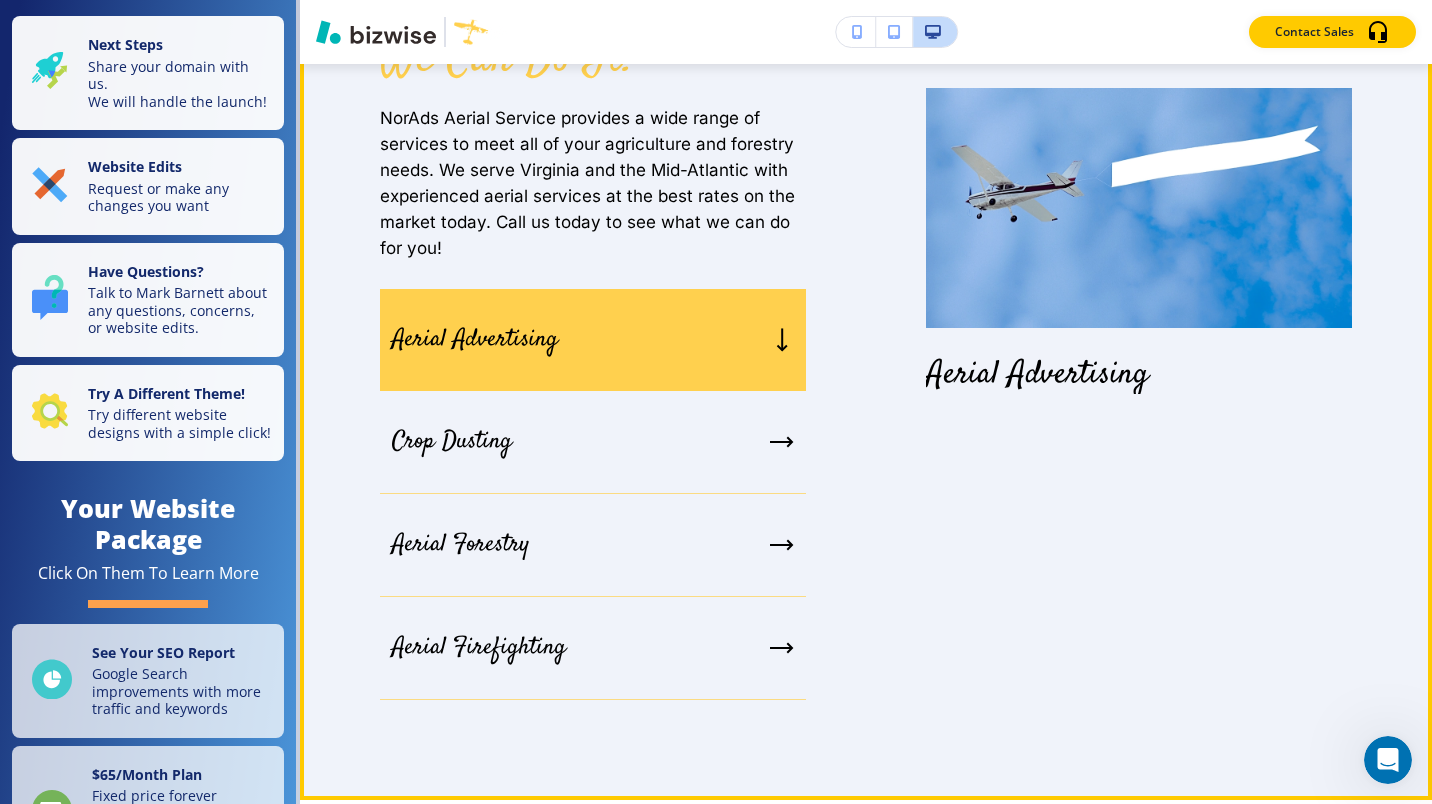 scroll, scrollTop: 1729, scrollLeft: 0, axis: vertical 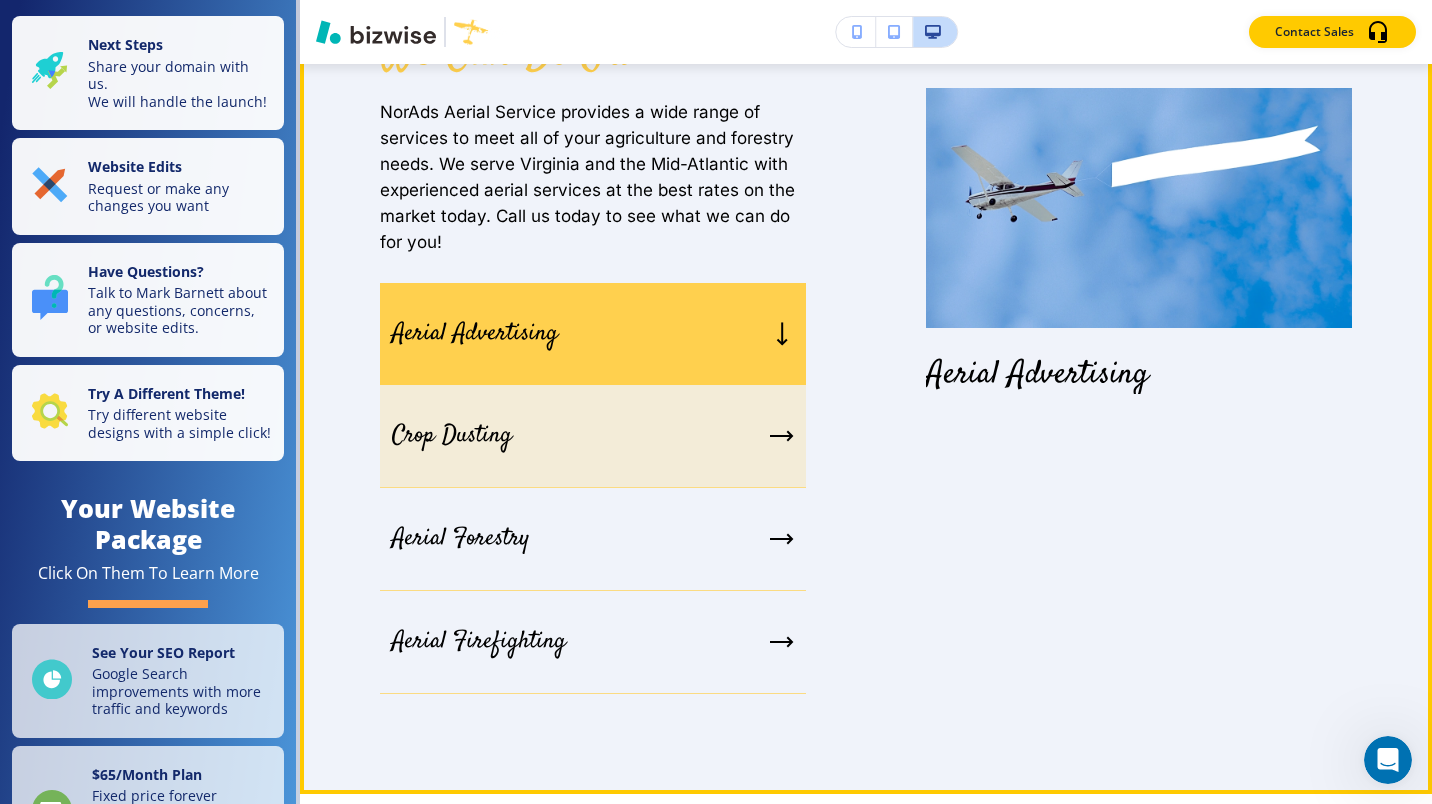 click on "Crop Dusting" at bounding box center [452, 436] 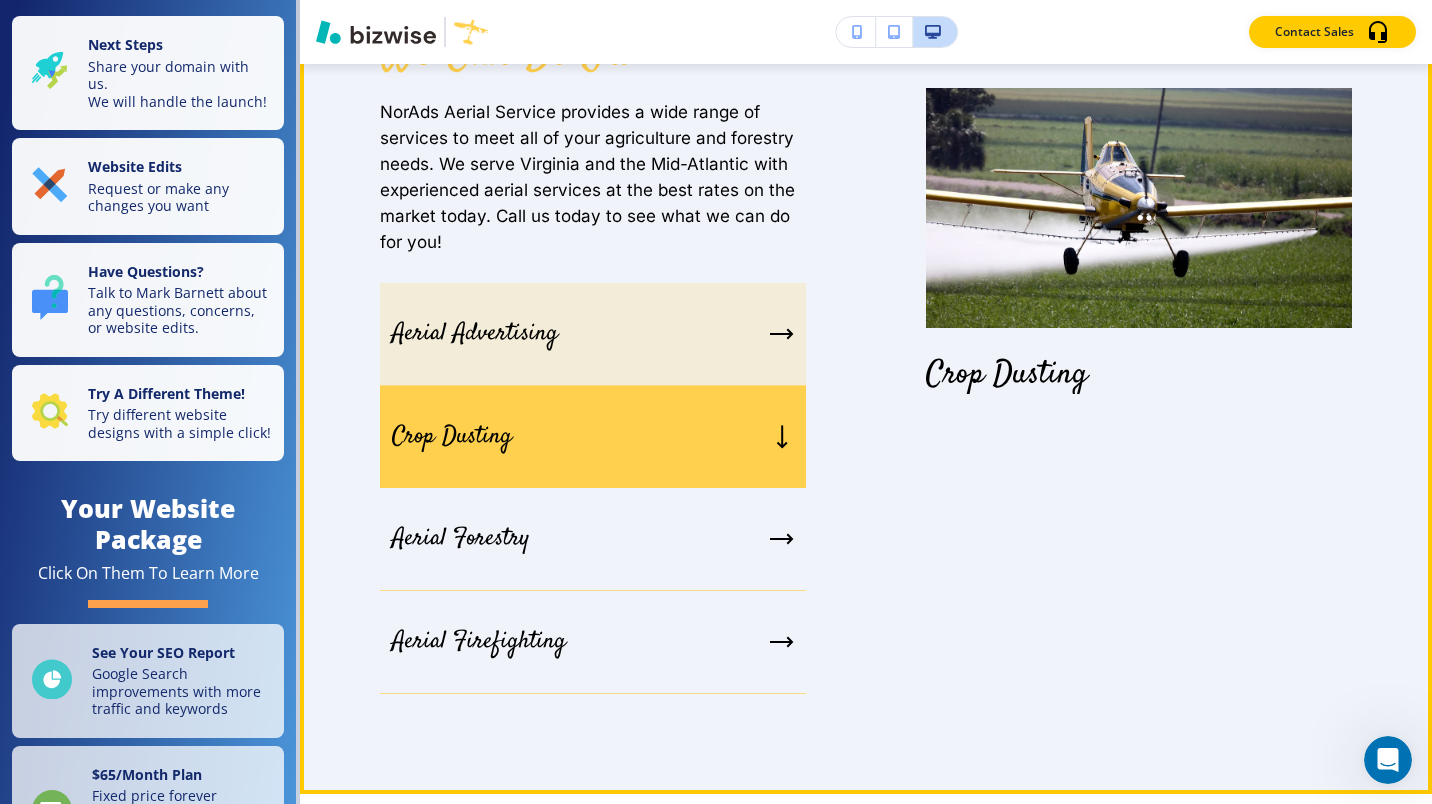 click on "Aerial Advertising" at bounding box center [593, 334] 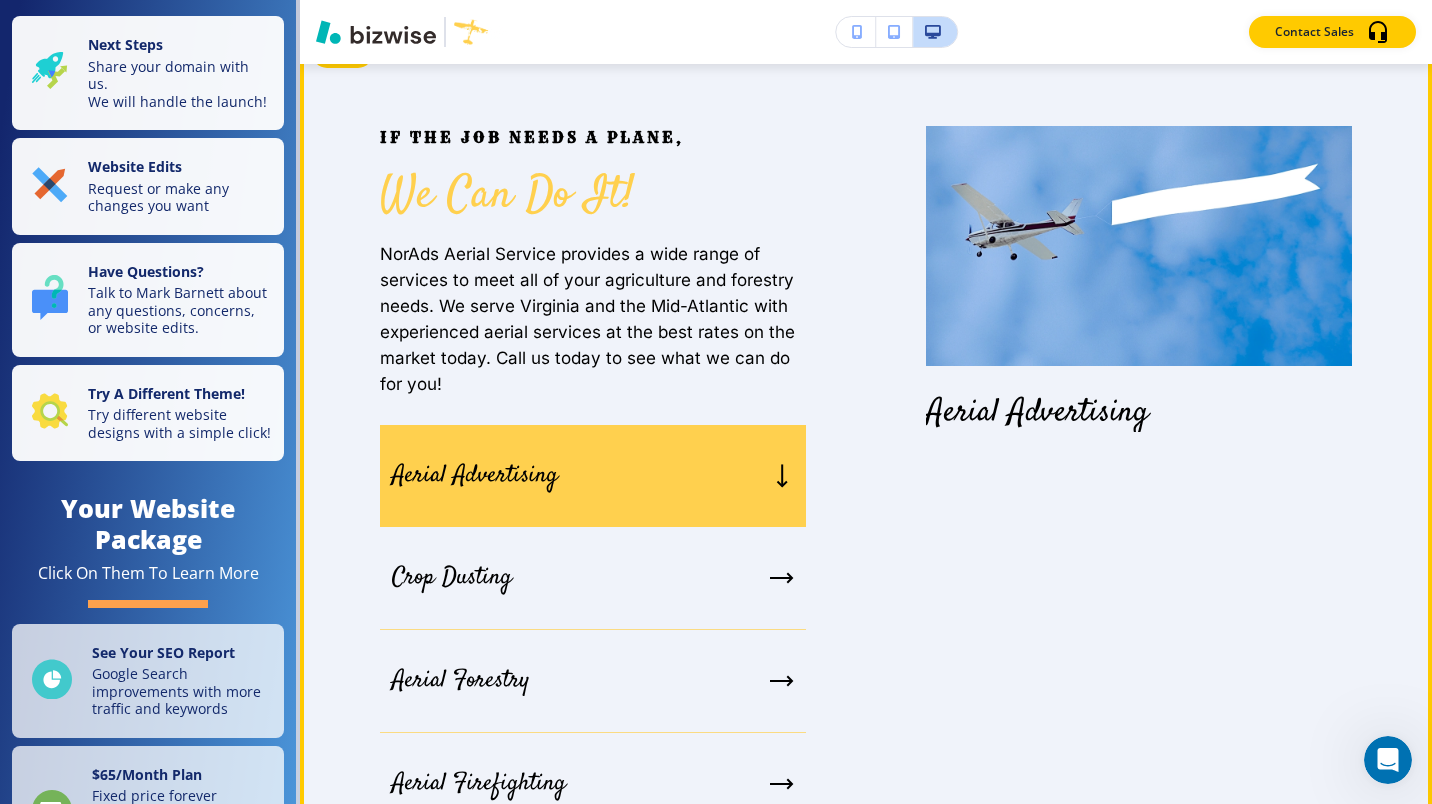 scroll, scrollTop: 1586, scrollLeft: 0, axis: vertical 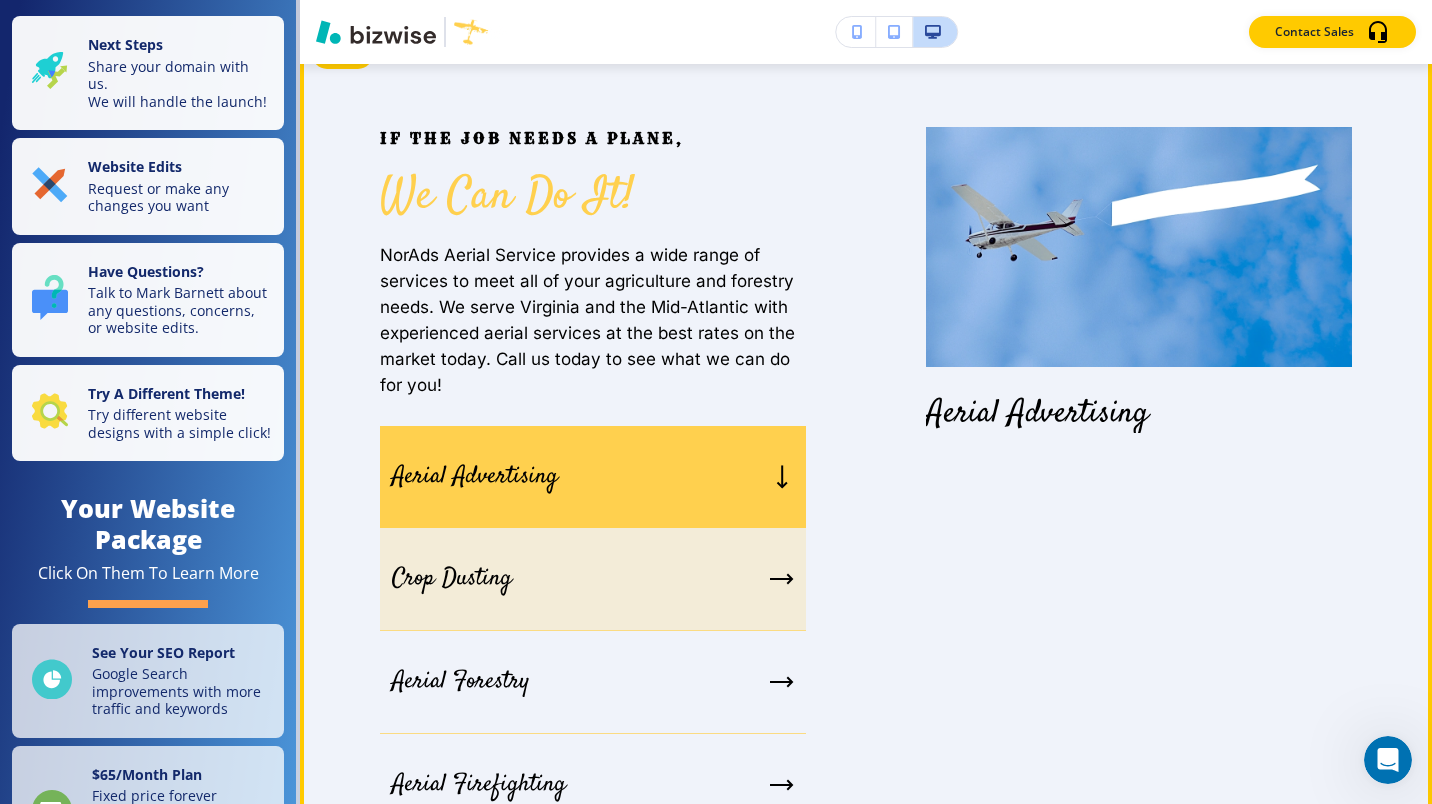 click on "Crop Dusting" at bounding box center (452, 579) 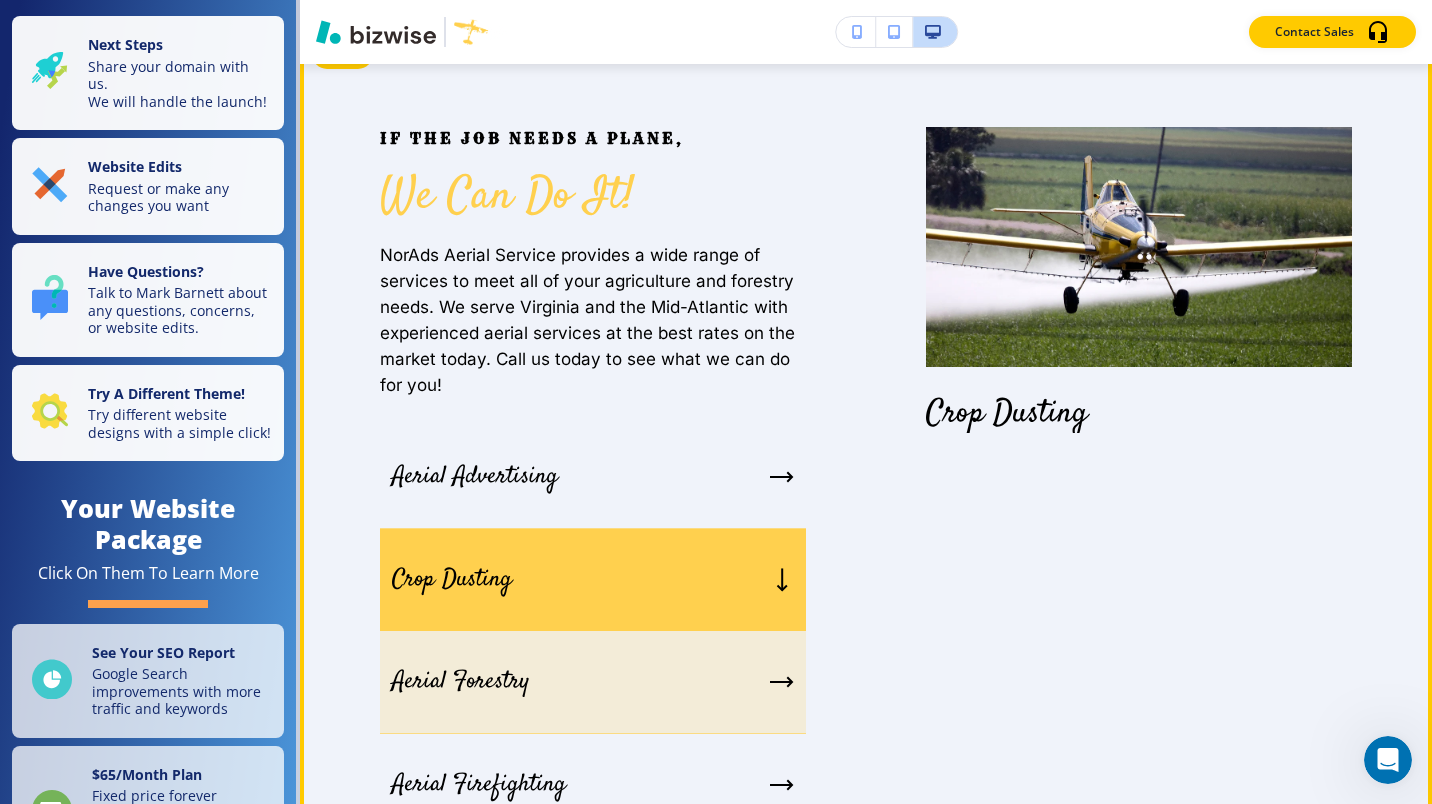 click on "Aerial Forestry" at bounding box center (461, 682) 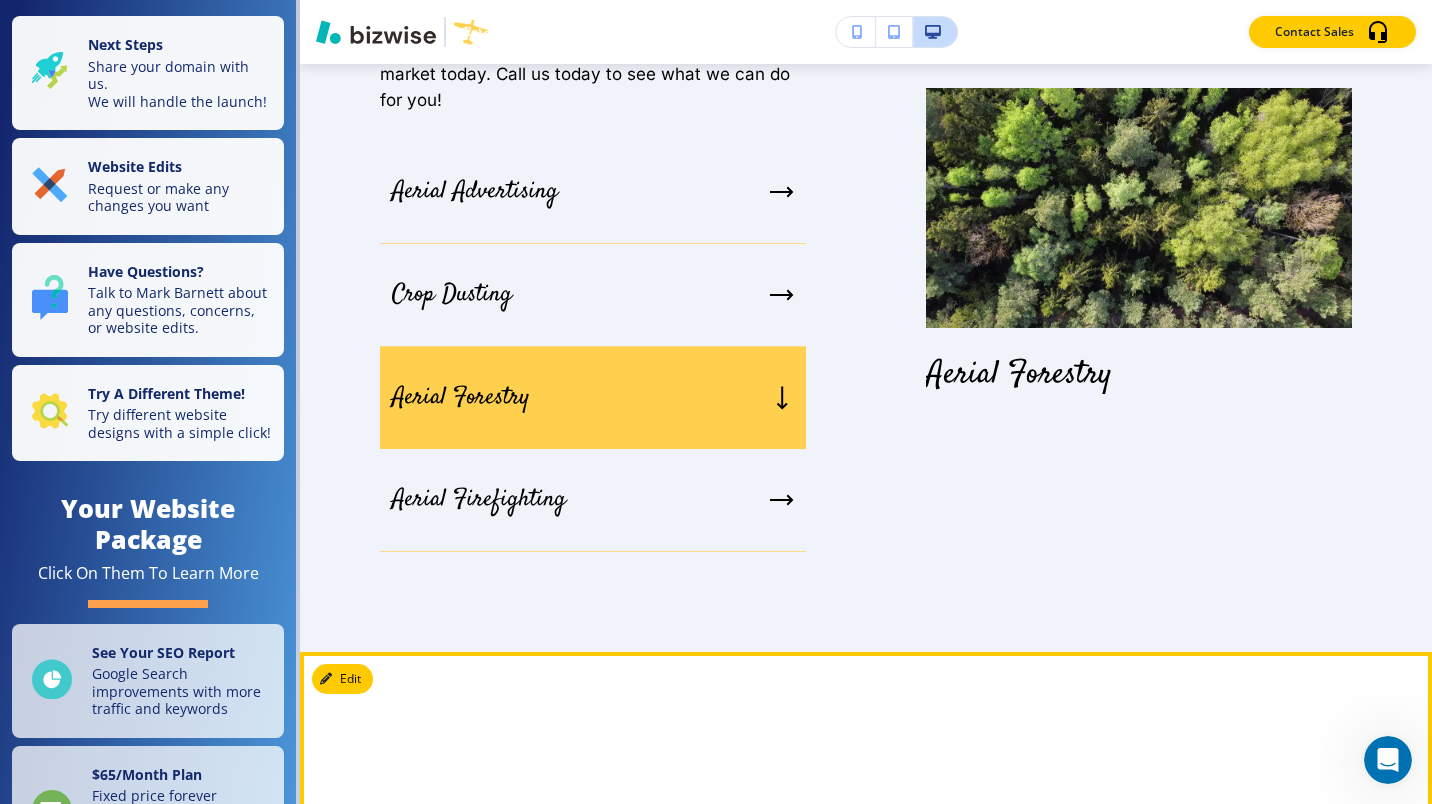 scroll, scrollTop: 1872, scrollLeft: 0, axis: vertical 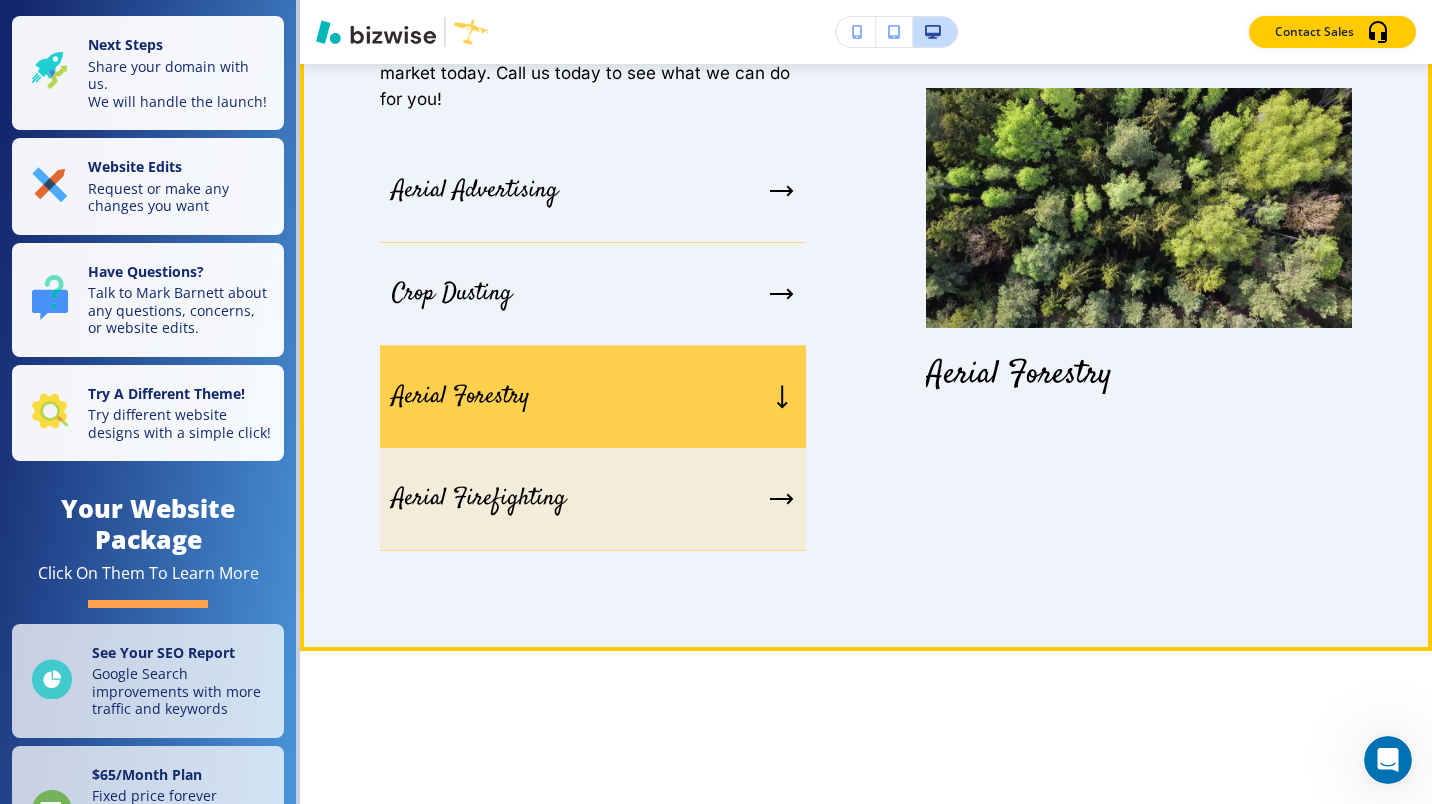 click on "Aerial Firefighting" at bounding box center (479, 499) 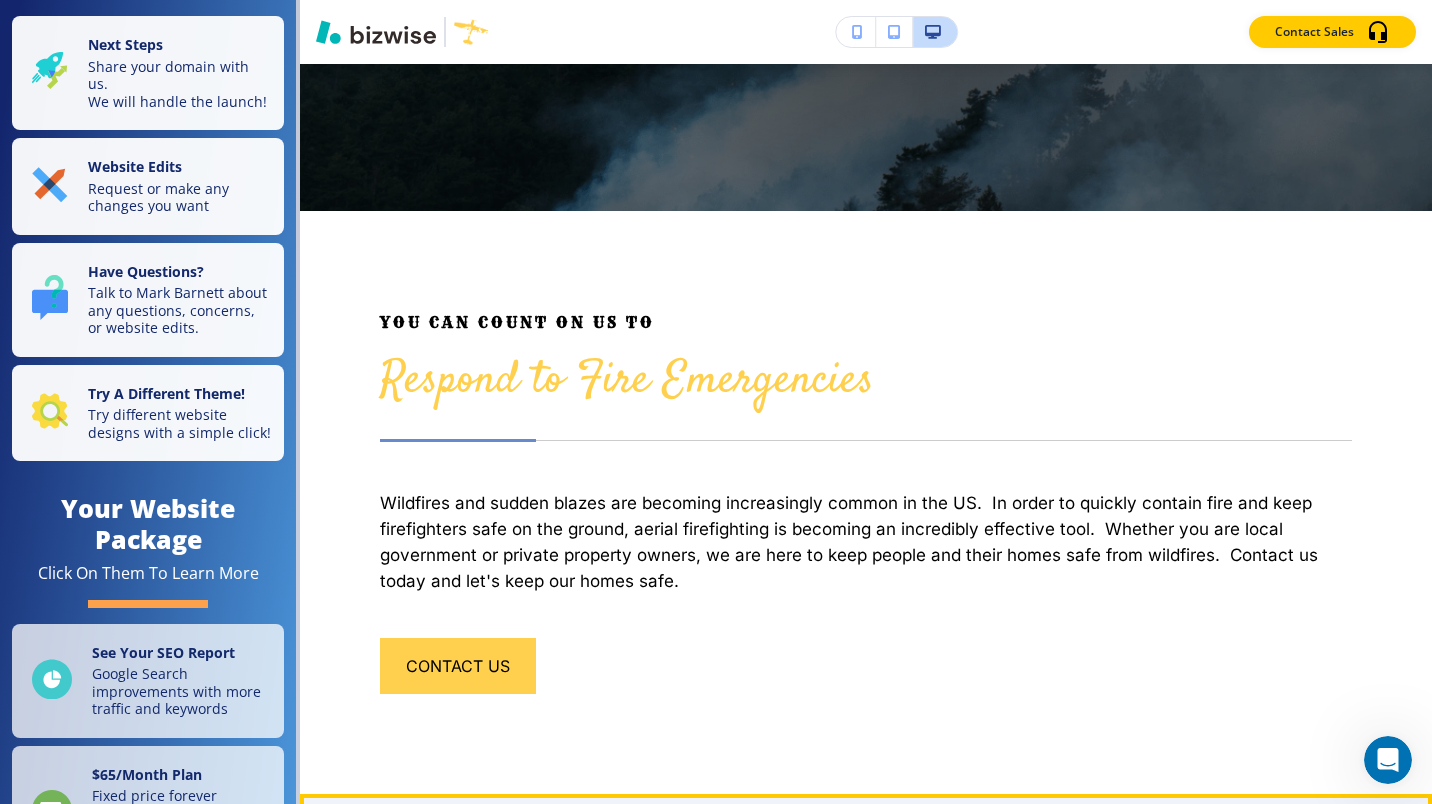 scroll, scrollTop: 818, scrollLeft: 0, axis: vertical 